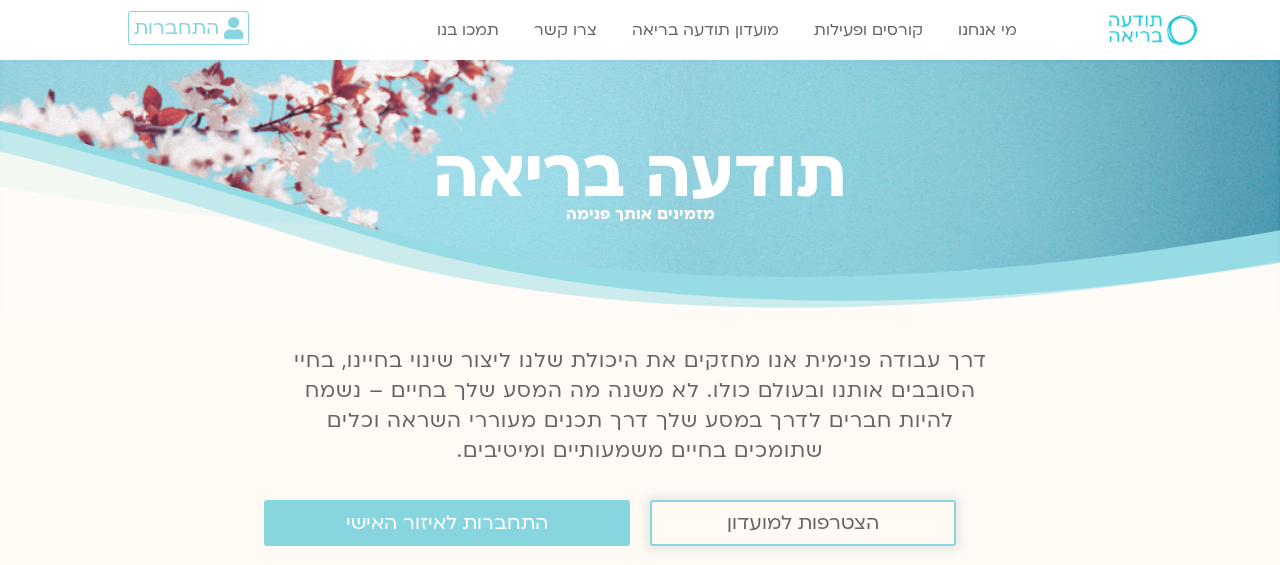click on "הצטרפות למועדון" at bounding box center (803, 523) 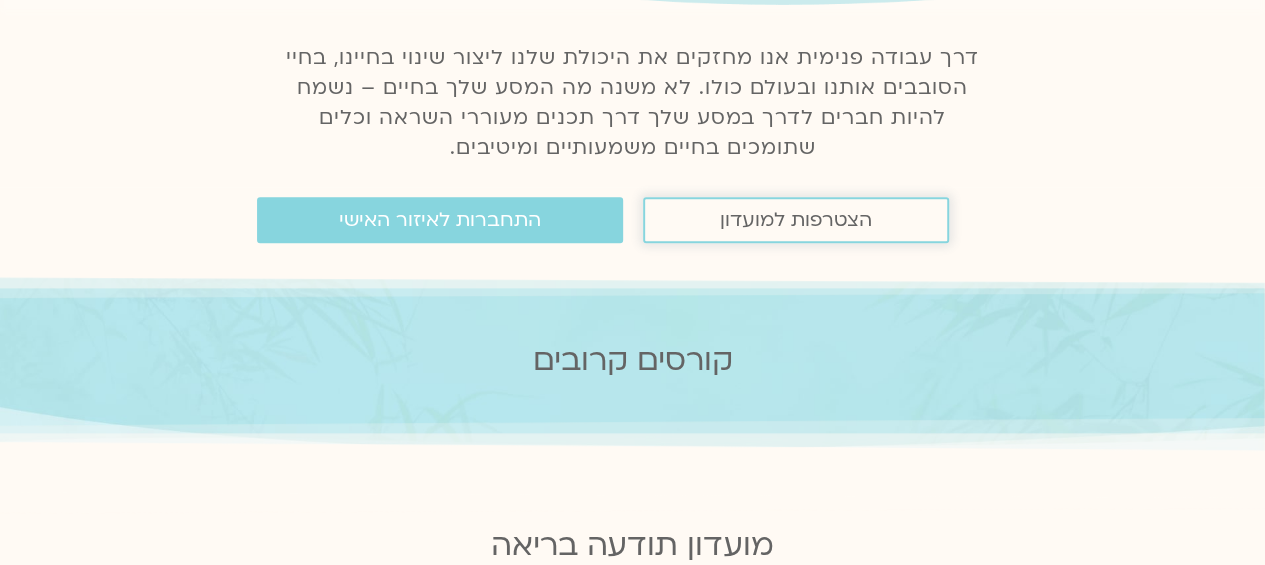 scroll, scrollTop: 300, scrollLeft: 0, axis: vertical 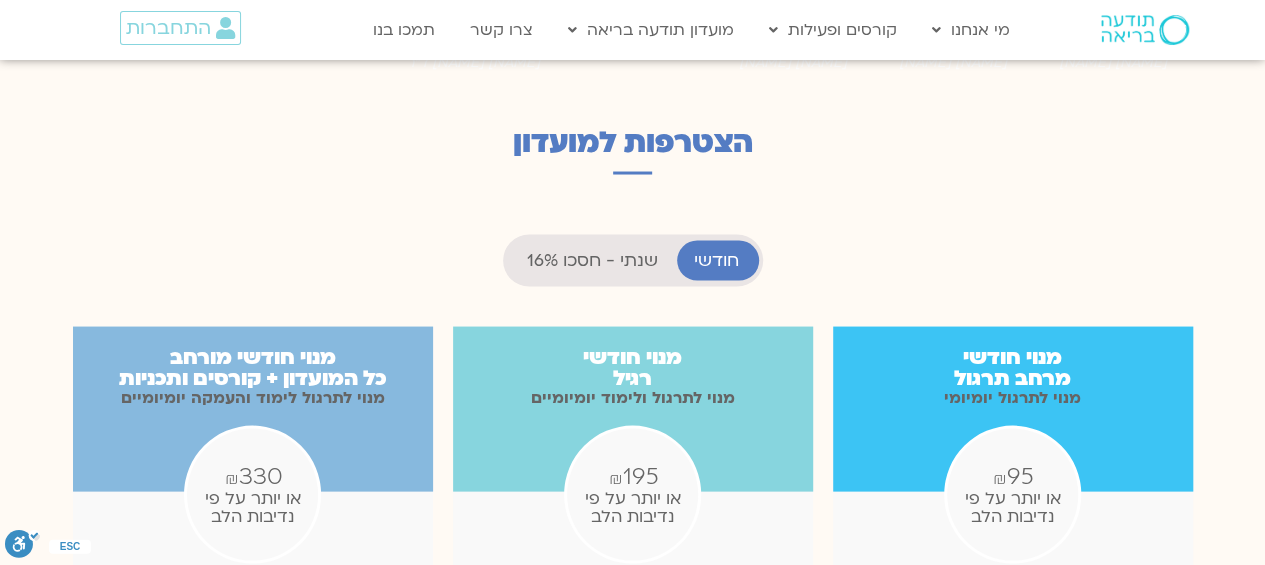 click on "שנתי - חסכו 16%" at bounding box center [592, 260] 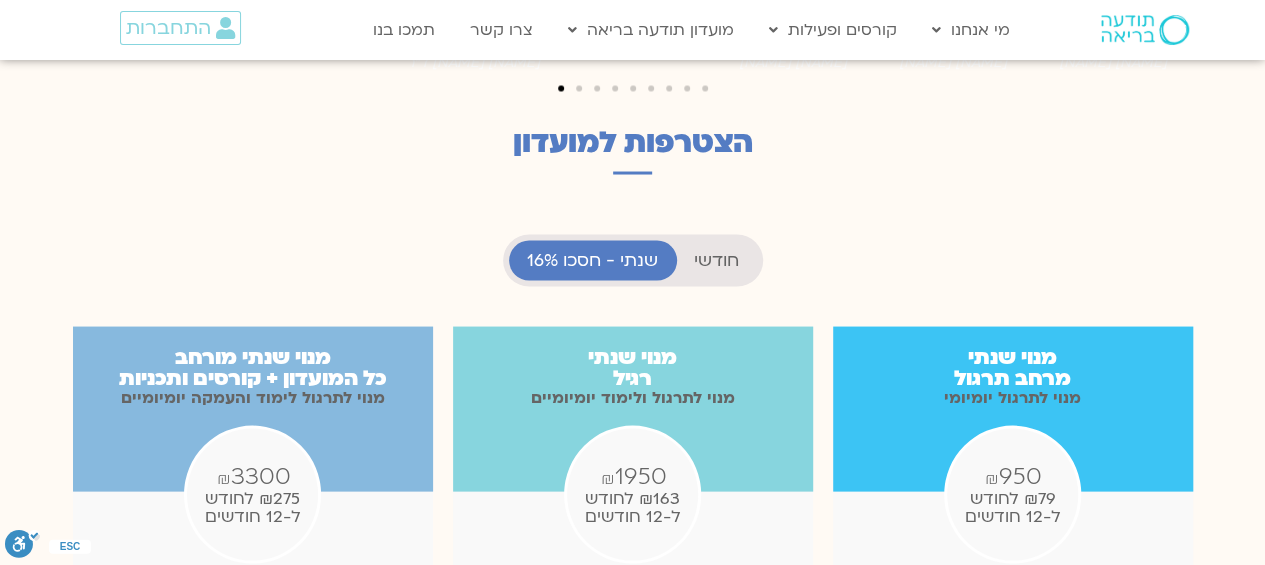 scroll, scrollTop: 1933, scrollLeft: 0, axis: vertical 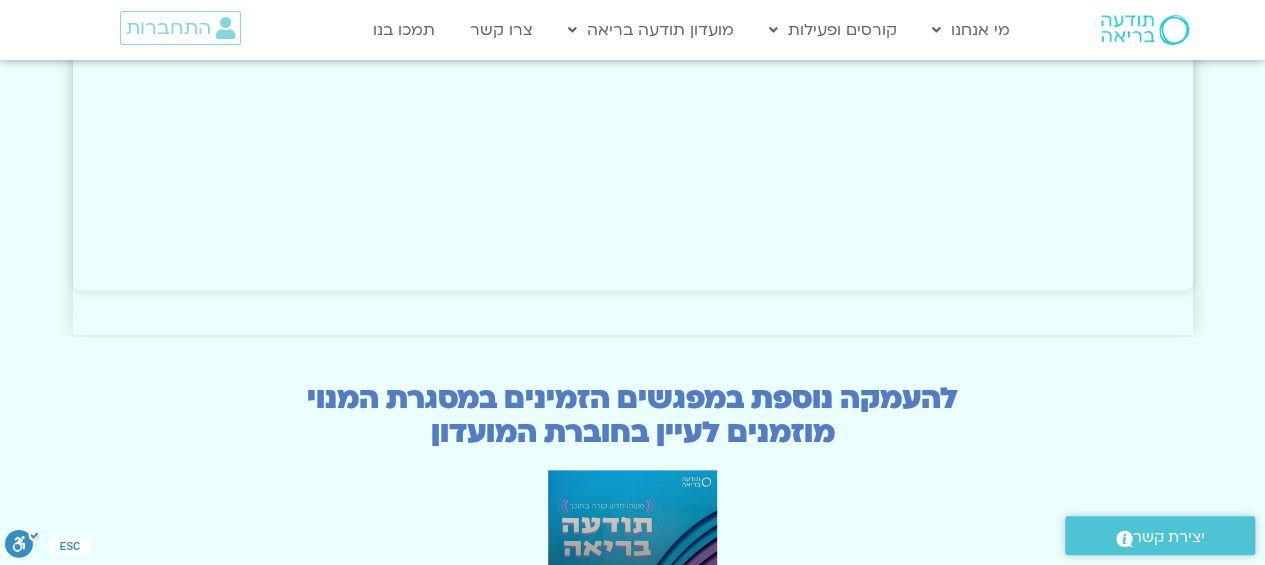 drag, startPoint x: 732, startPoint y: 376, endPoint x: 607, endPoint y: 427, distance: 135.00371 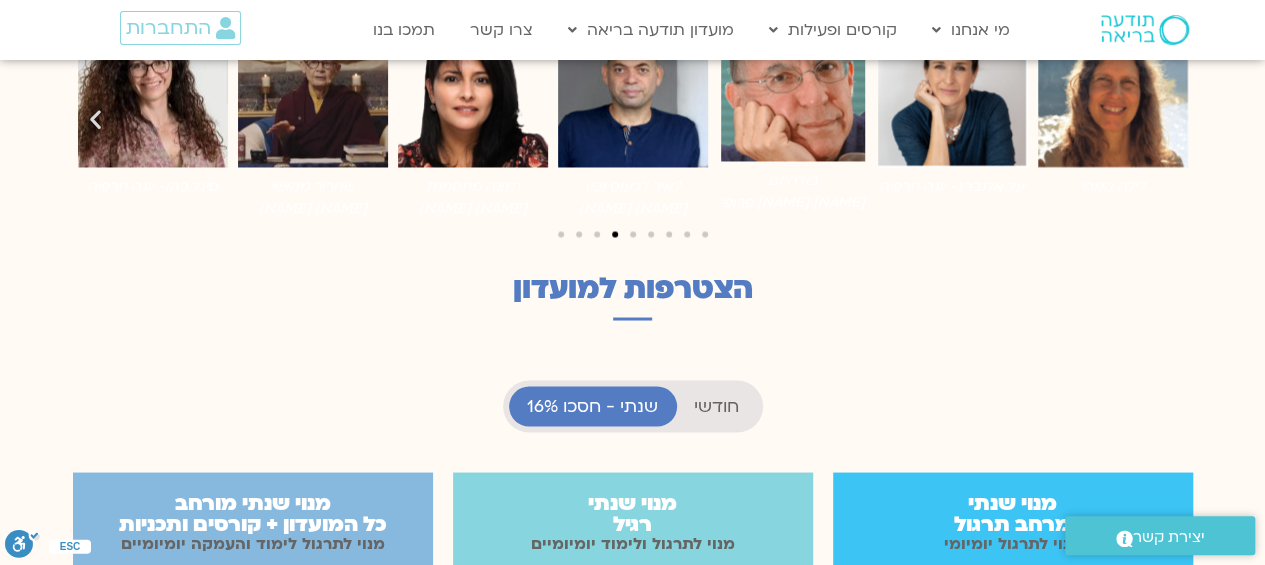 scroll, scrollTop: 1696, scrollLeft: 0, axis: vertical 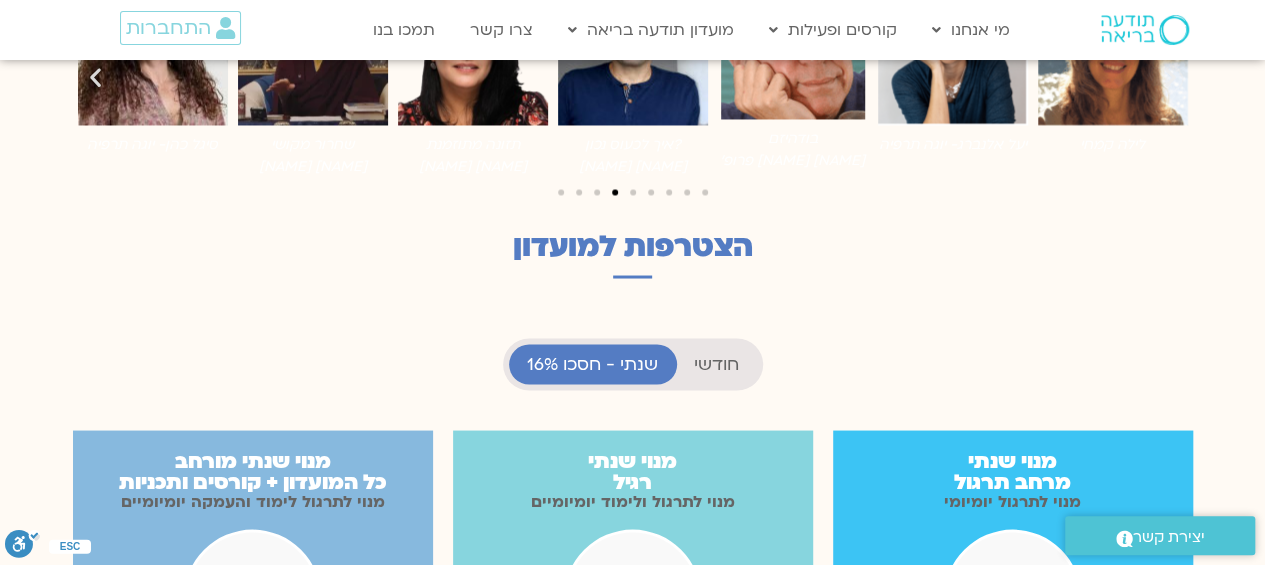 click on "חודשי" at bounding box center [716, 364] 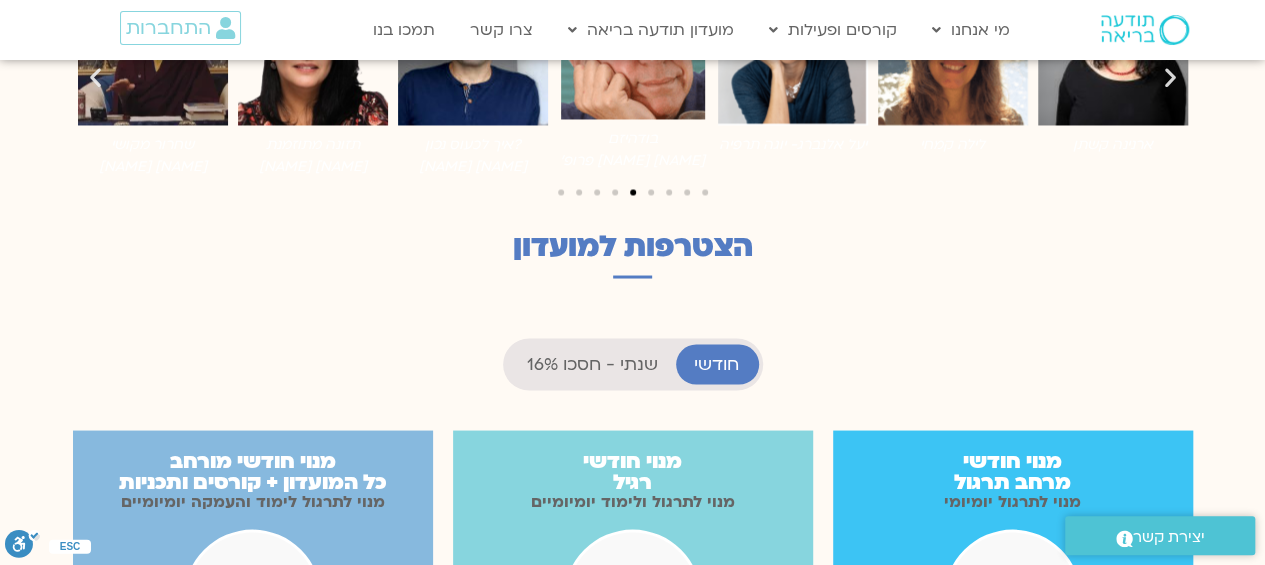scroll, scrollTop: 964, scrollLeft: 0, axis: vertical 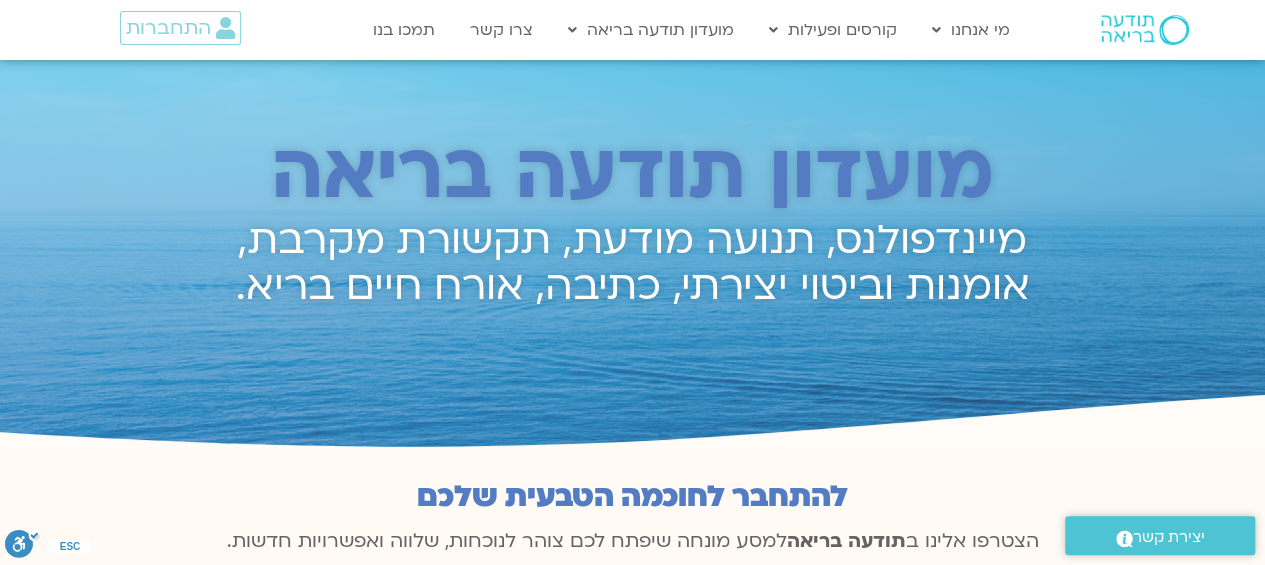 click at bounding box center (1145, 30) 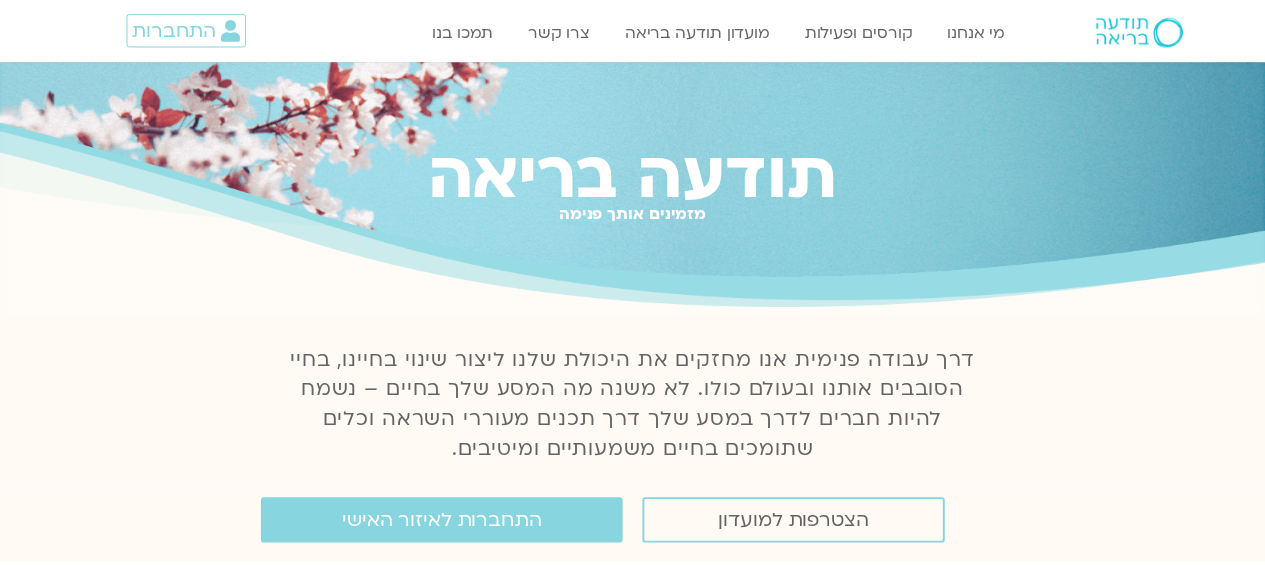 scroll, scrollTop: 0, scrollLeft: 0, axis: both 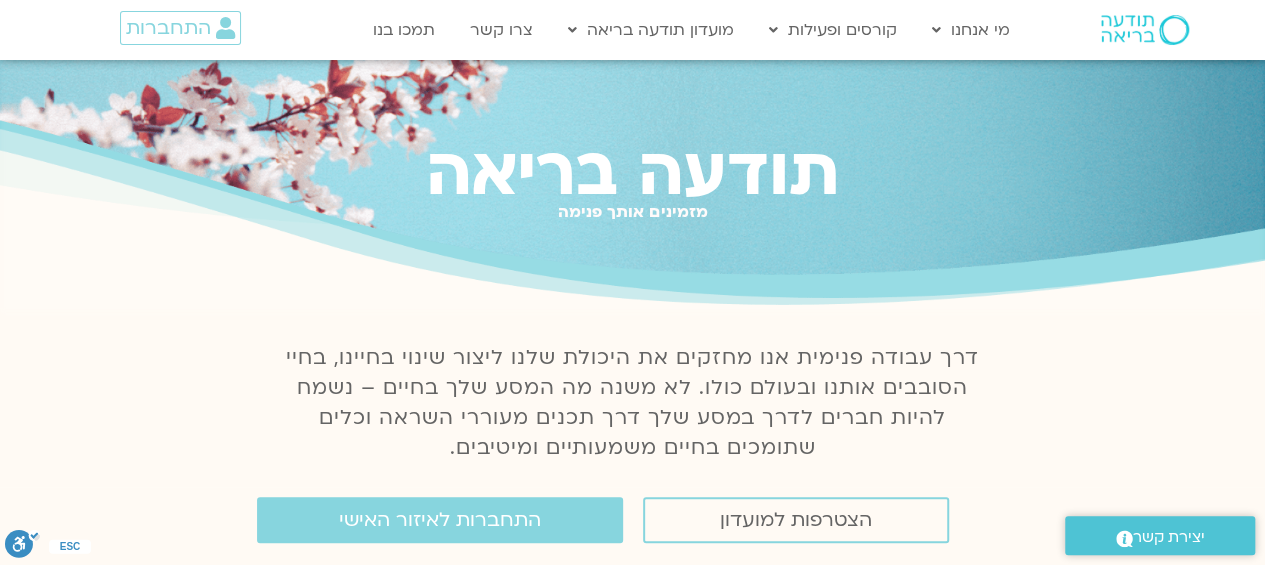 click on "תודעה  בריאה" at bounding box center (632, 172) 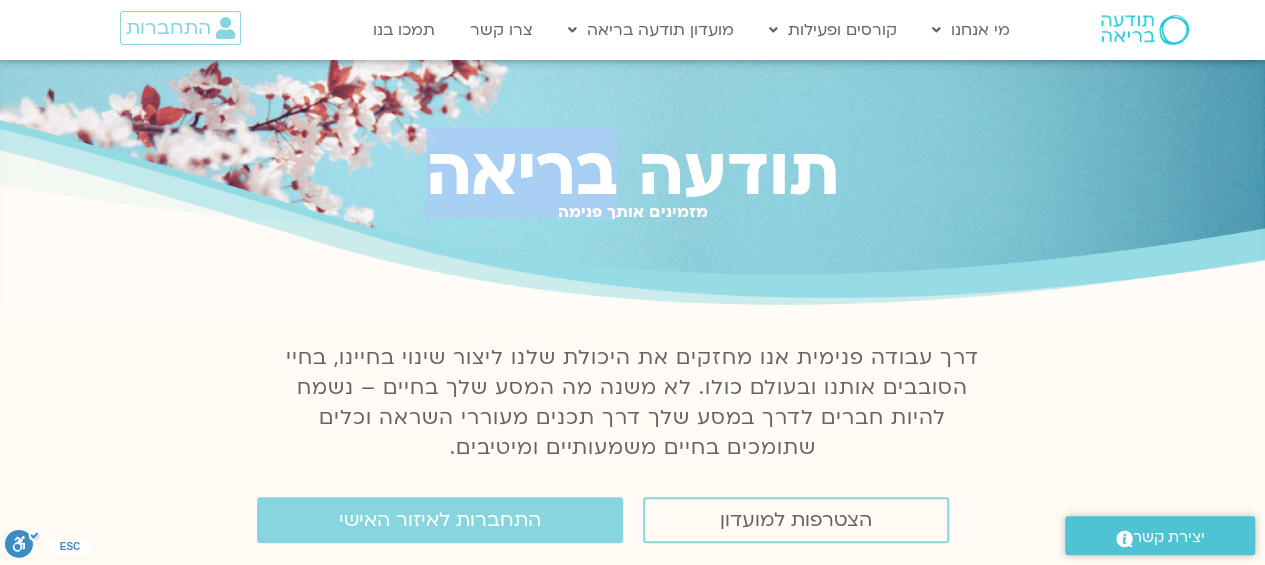 click on "תודעה  בריאה" at bounding box center [632, 172] 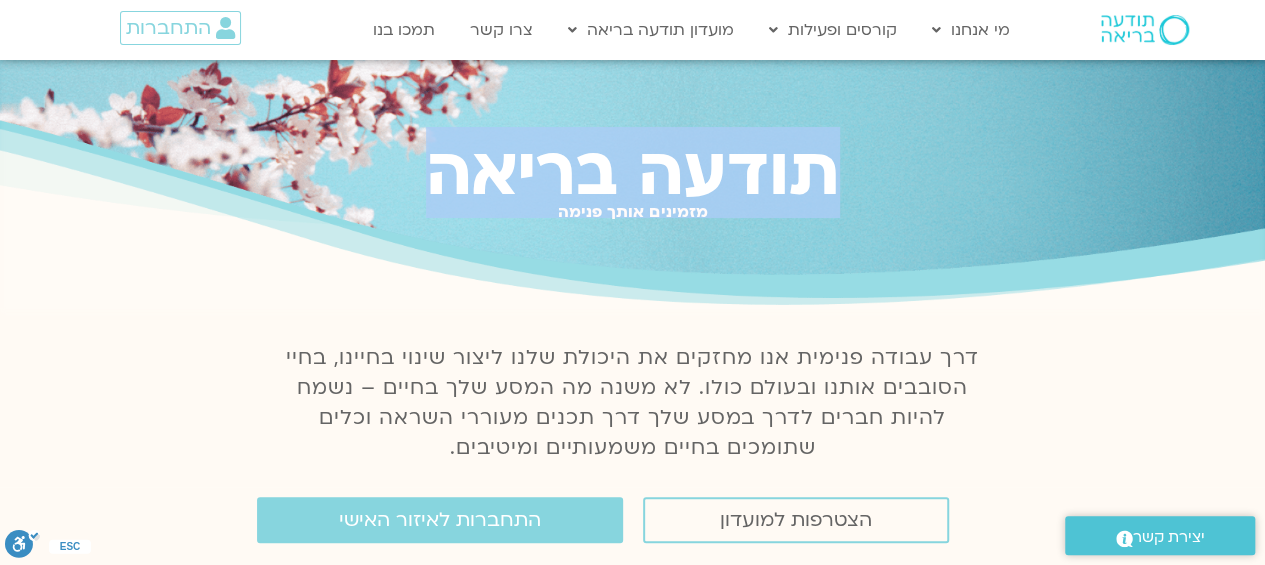 click on "תודעה  בריאה" at bounding box center (632, 172) 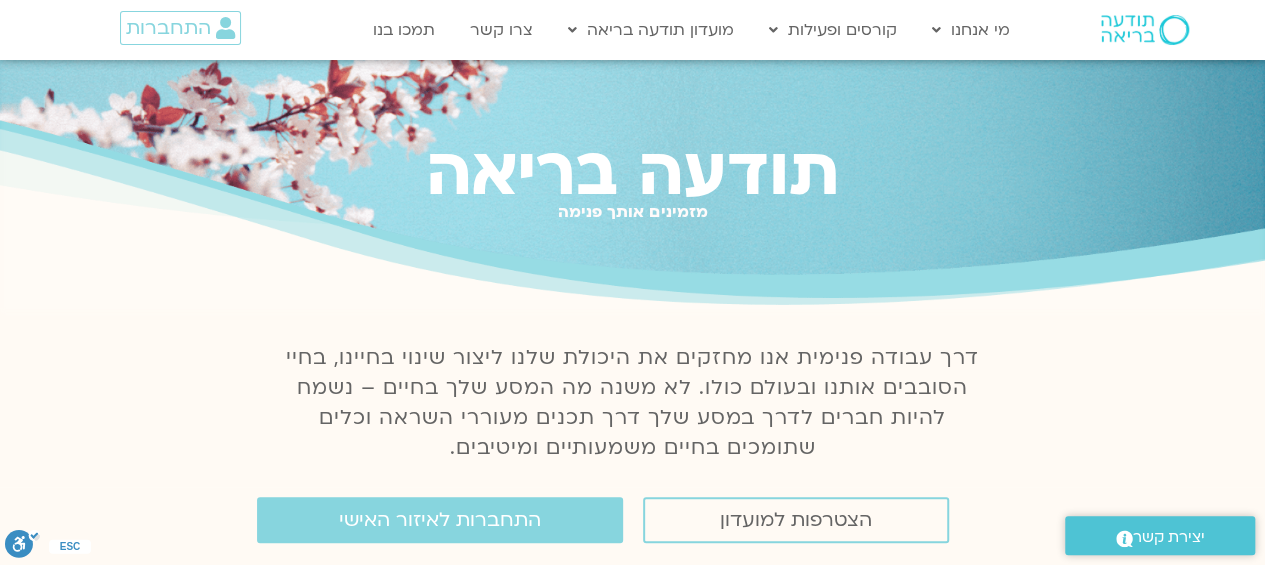click on "מזמינים אותך פנימה" at bounding box center (632, 212) 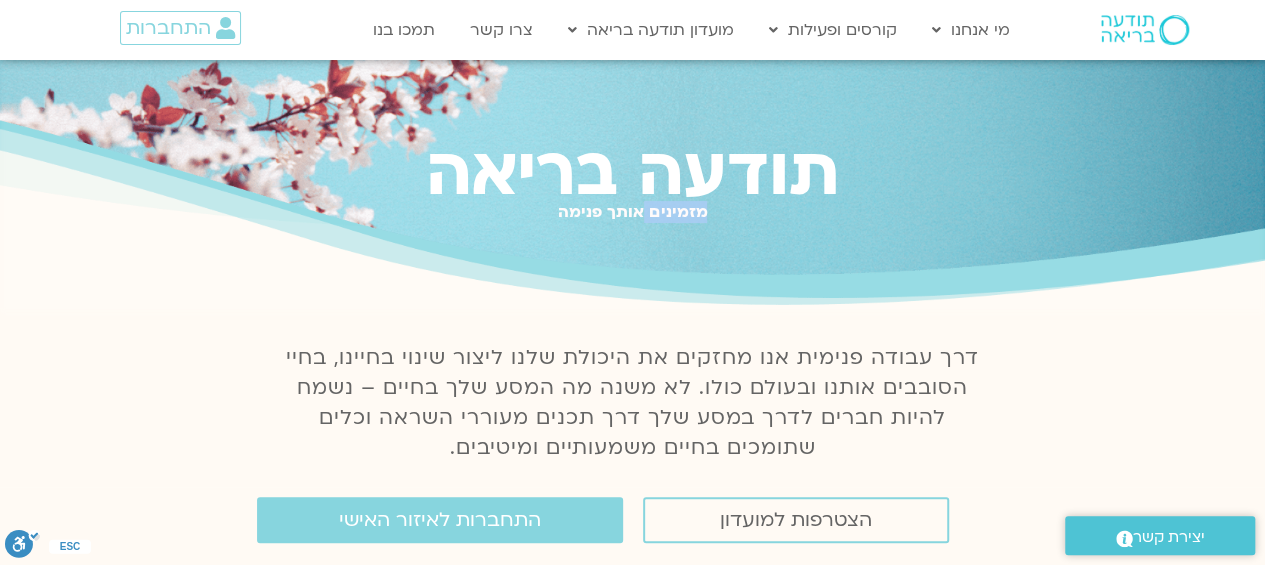 click on "מזמינים אותך פנימה" at bounding box center (632, 212) 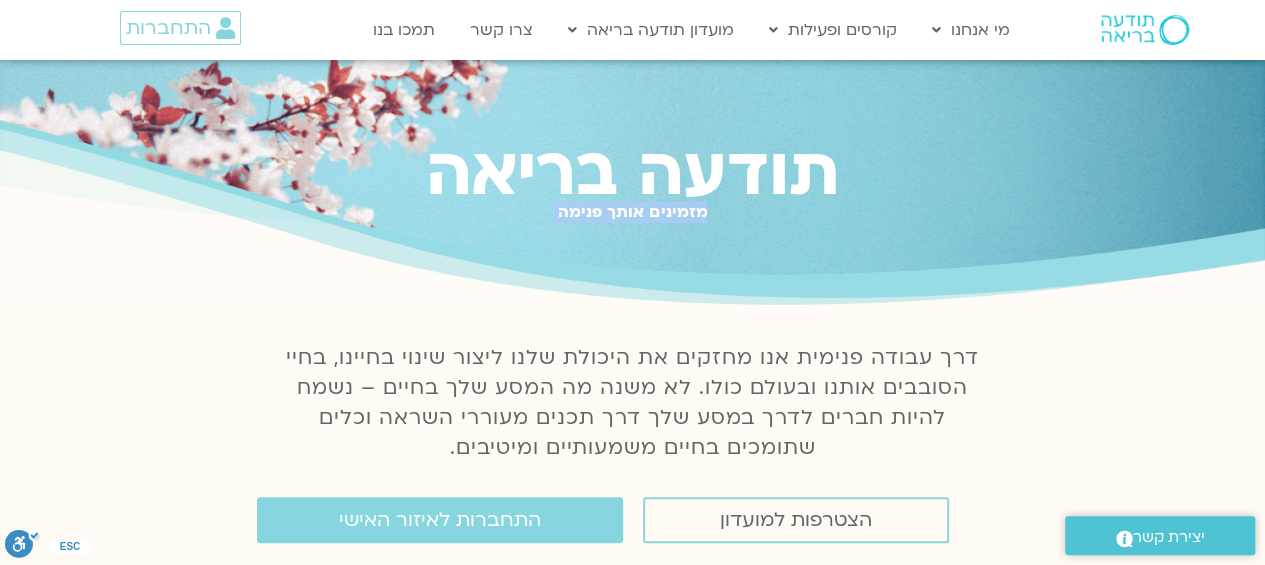 click on "מזמינים אותך פנימה" at bounding box center [632, 212] 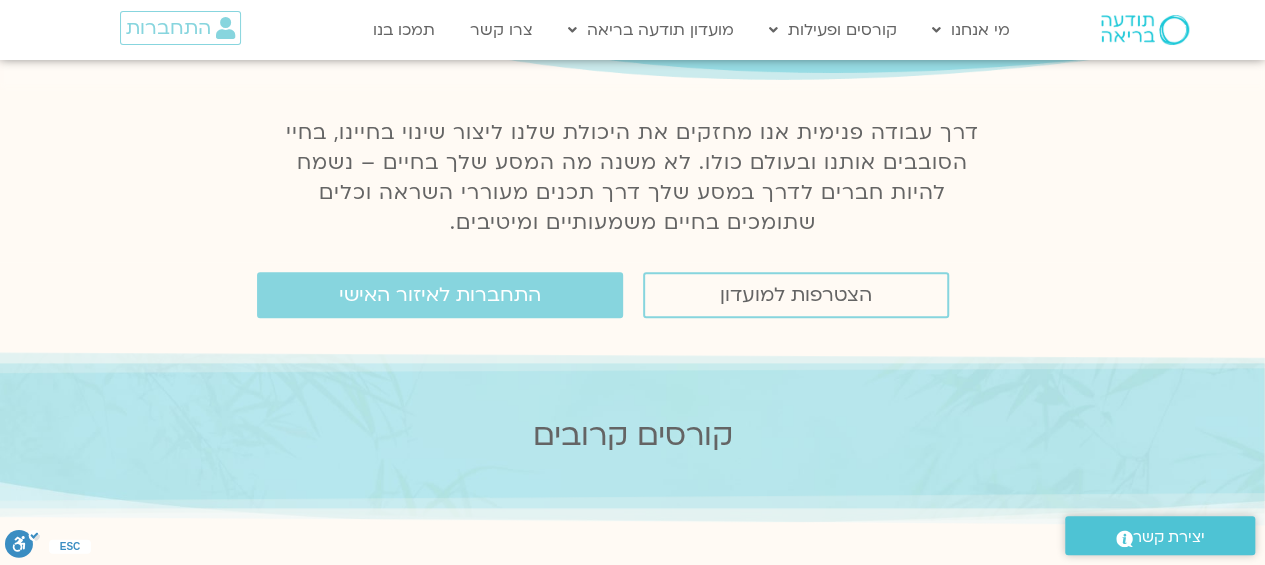 scroll, scrollTop: 200, scrollLeft: 0, axis: vertical 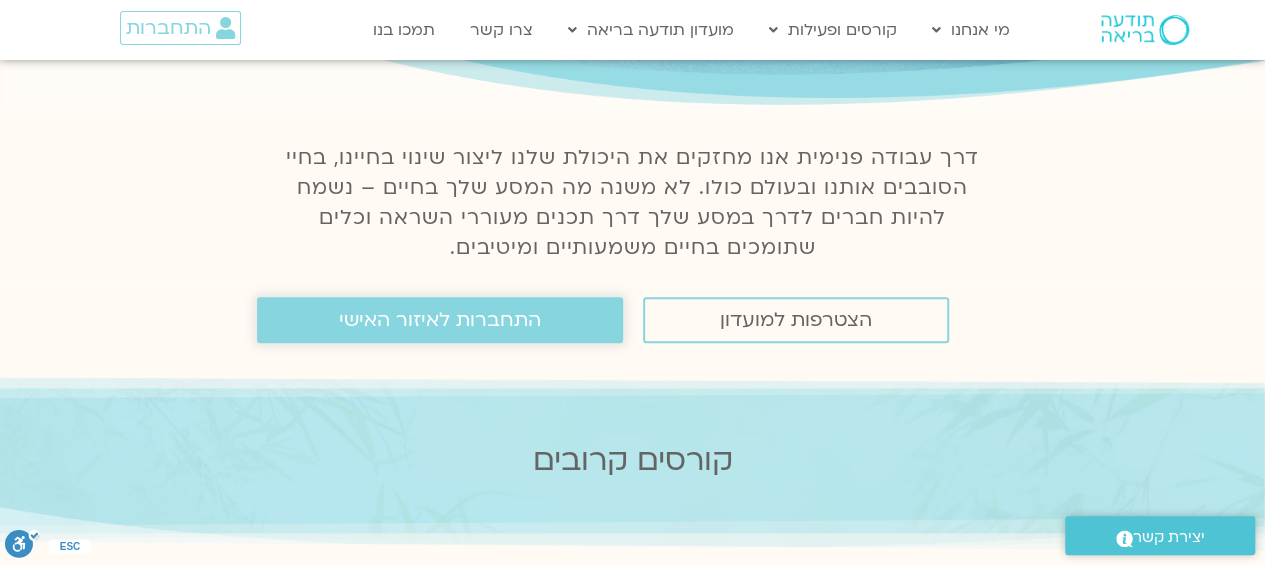 click on "התחברות לאיזור האישי" at bounding box center [440, 320] 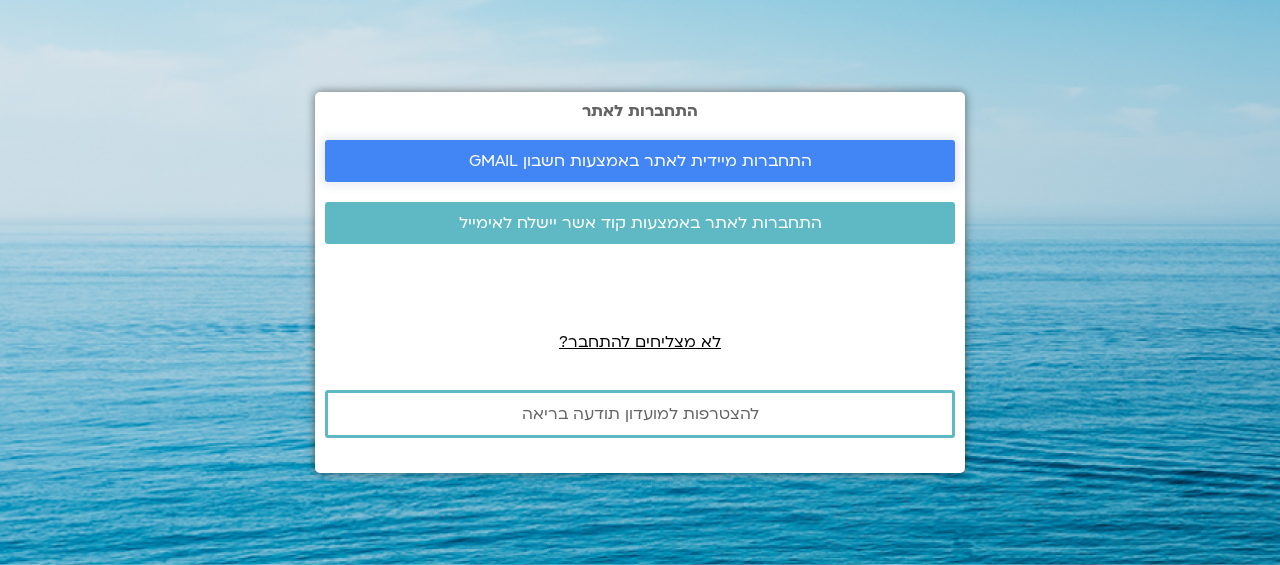 click on "התחברות מיידית לאתר באמצעות חשבון GMAIL" at bounding box center (640, 161) 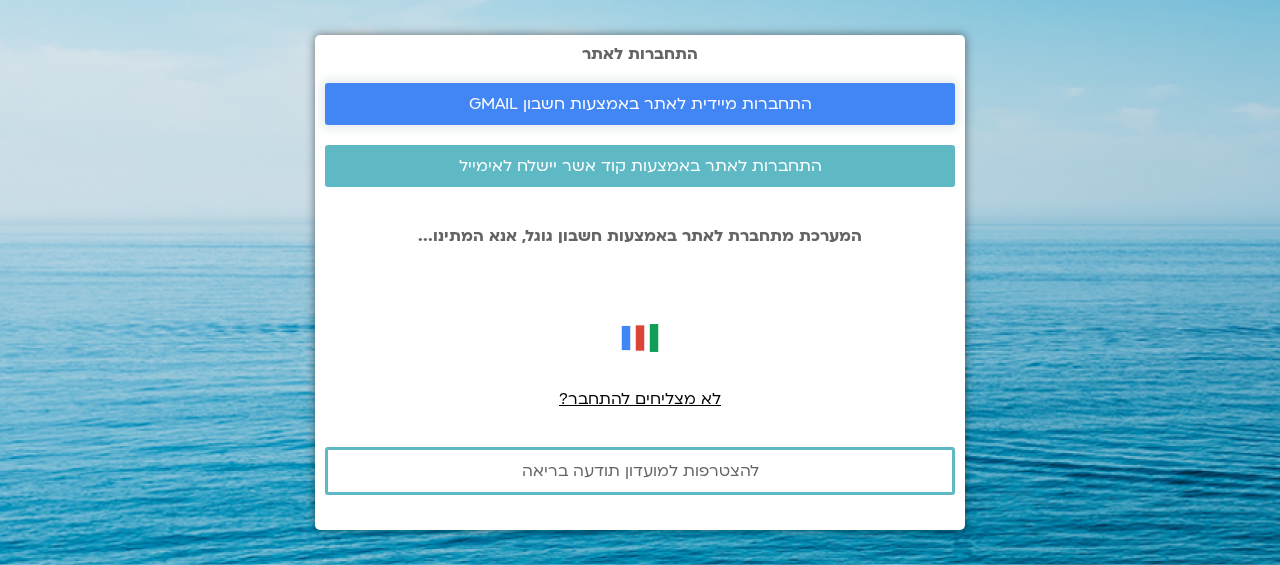 scroll, scrollTop: 0, scrollLeft: 0, axis: both 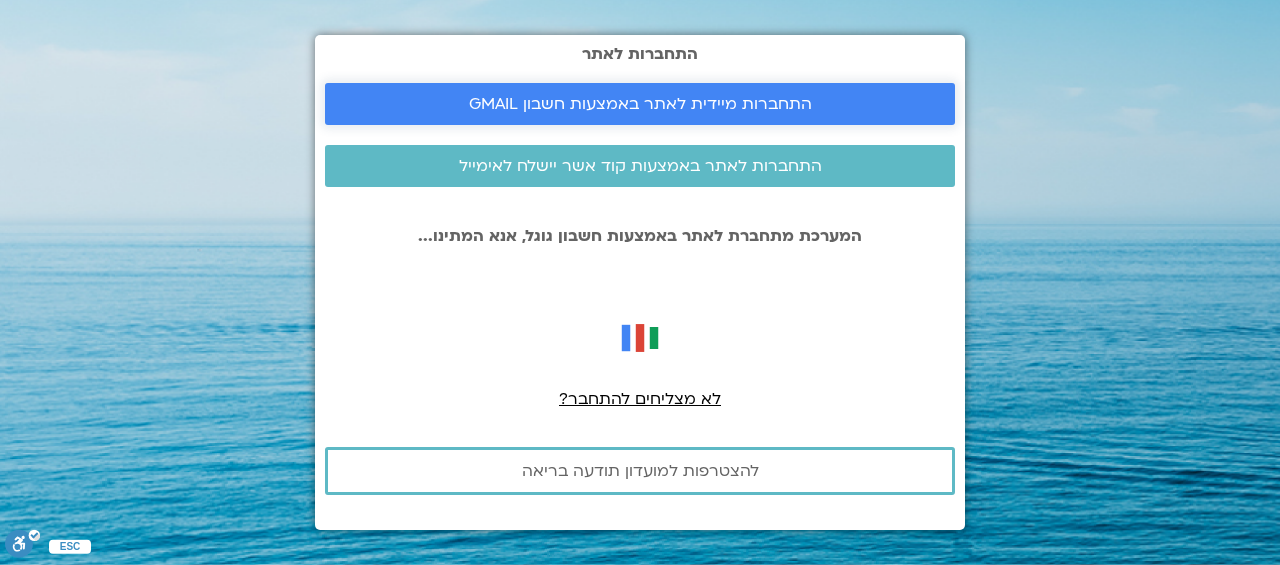 click on "התחברות מיידית לאתר באמצעות חשבון GMAIL" at bounding box center (640, 104) 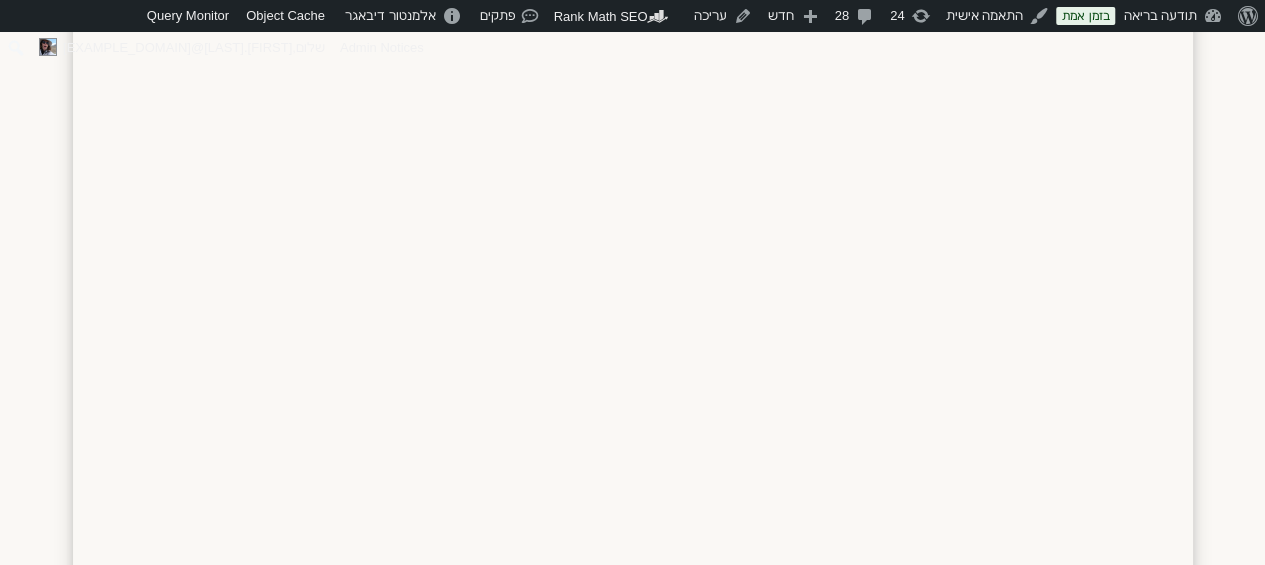 scroll, scrollTop: 1140, scrollLeft: 0, axis: vertical 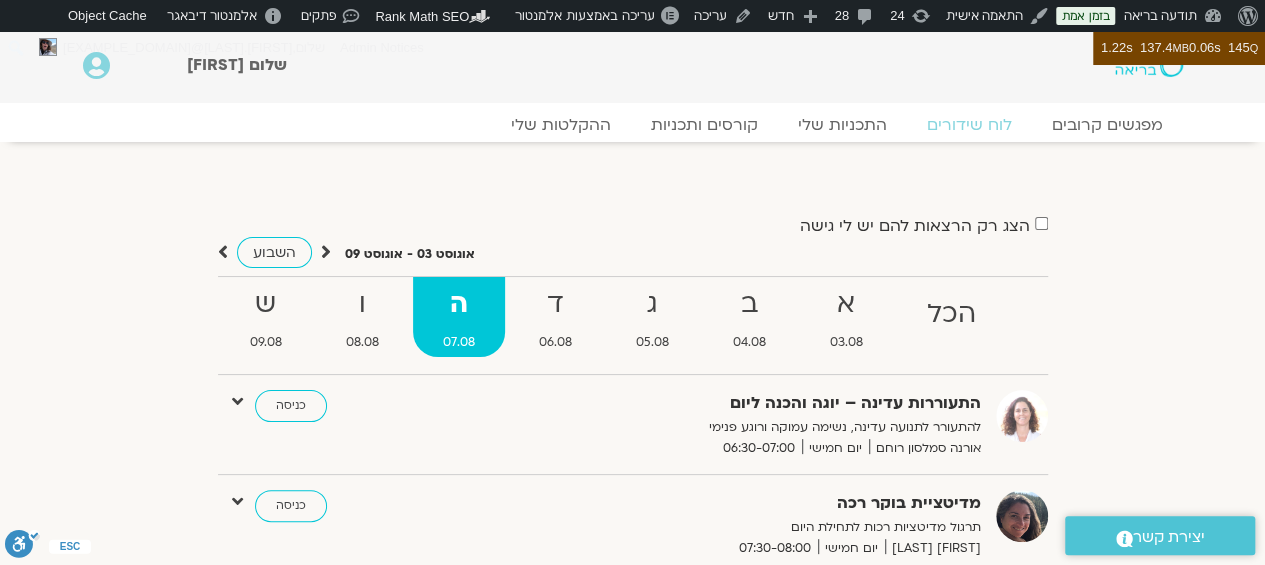 click on "מפגשים קרובים
לוח שידורים
התכניות שלי
קורסים ותכניות
ההקלטות שלי
מפגשים קרובים
לוח שידורים
התכניות שלי
קורסים ותכניות
ההקלטות שלי
מפגשים קרובים
לוח שידורים
התכניות שלי
קורסים ותכניות
ההקלטות שלי
מפגשים קרובים
לוח שידורים
התכניות שלי
קורסים ותכניות
ההקלטות שלי" at bounding box center (633, 122) 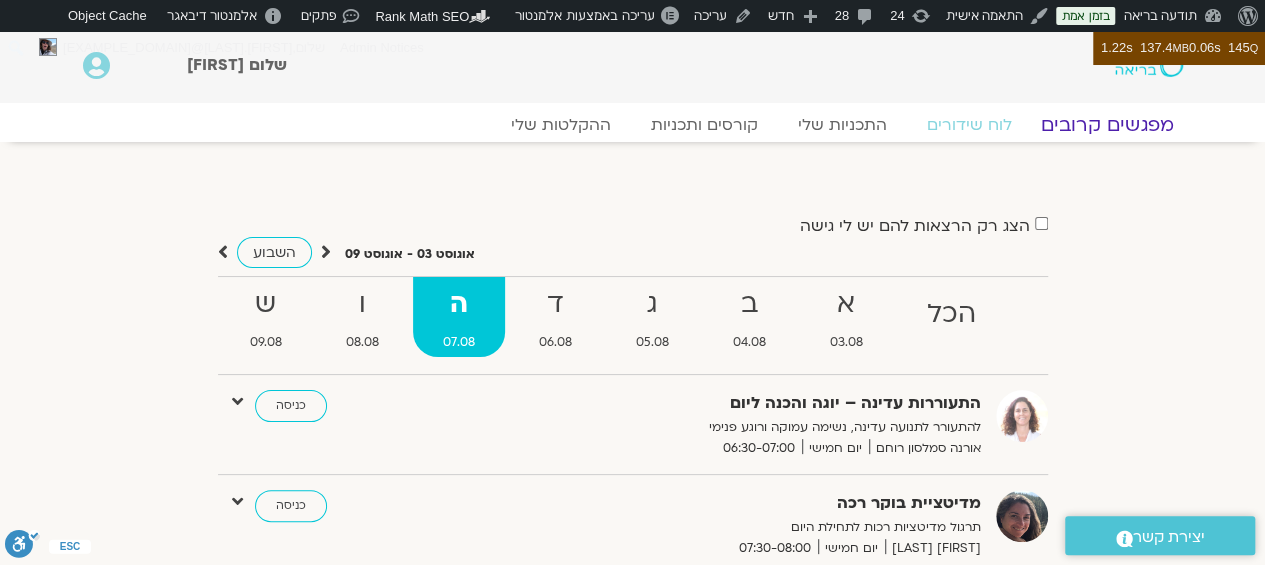click on "מפגשים קרובים" 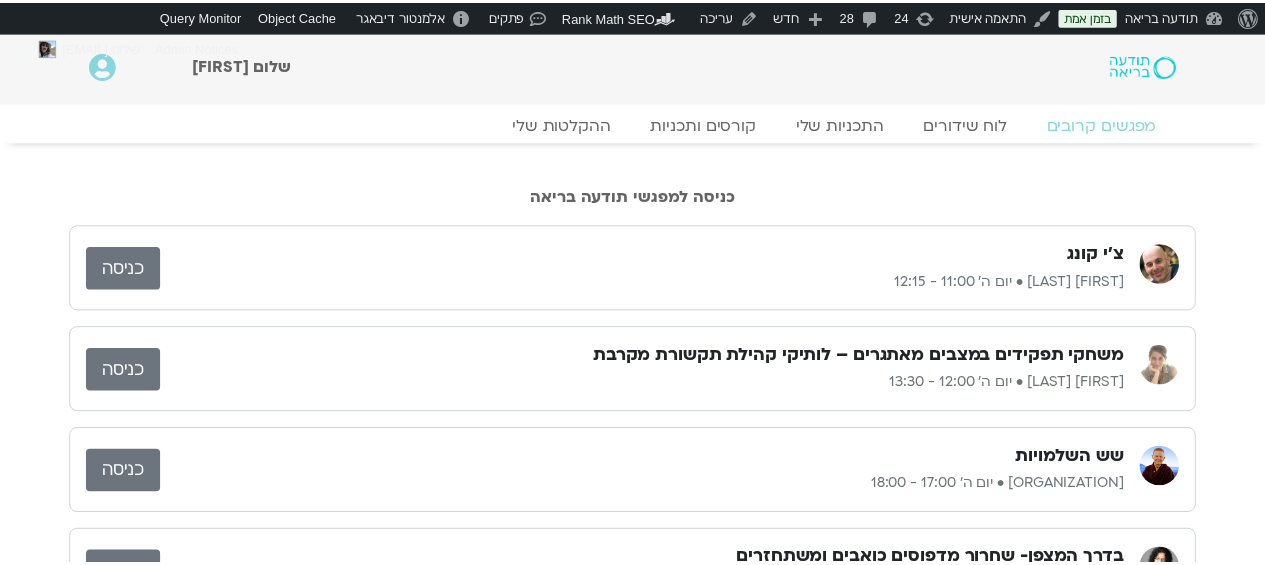 scroll, scrollTop: 0, scrollLeft: 0, axis: both 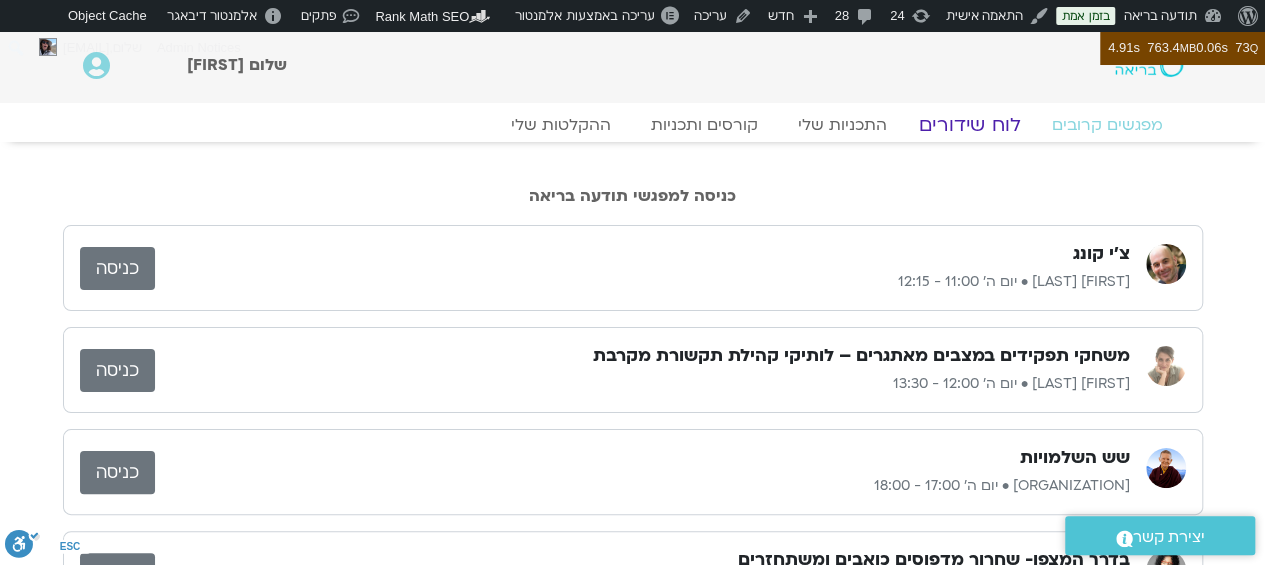 click on "לוח שידורים" 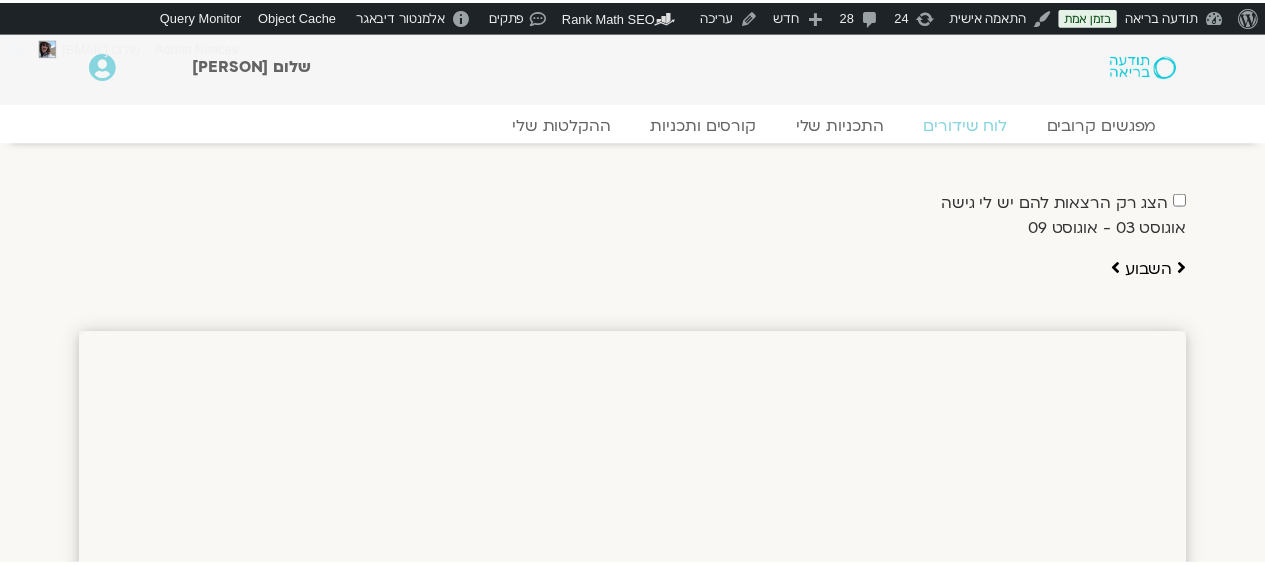scroll, scrollTop: 0, scrollLeft: 0, axis: both 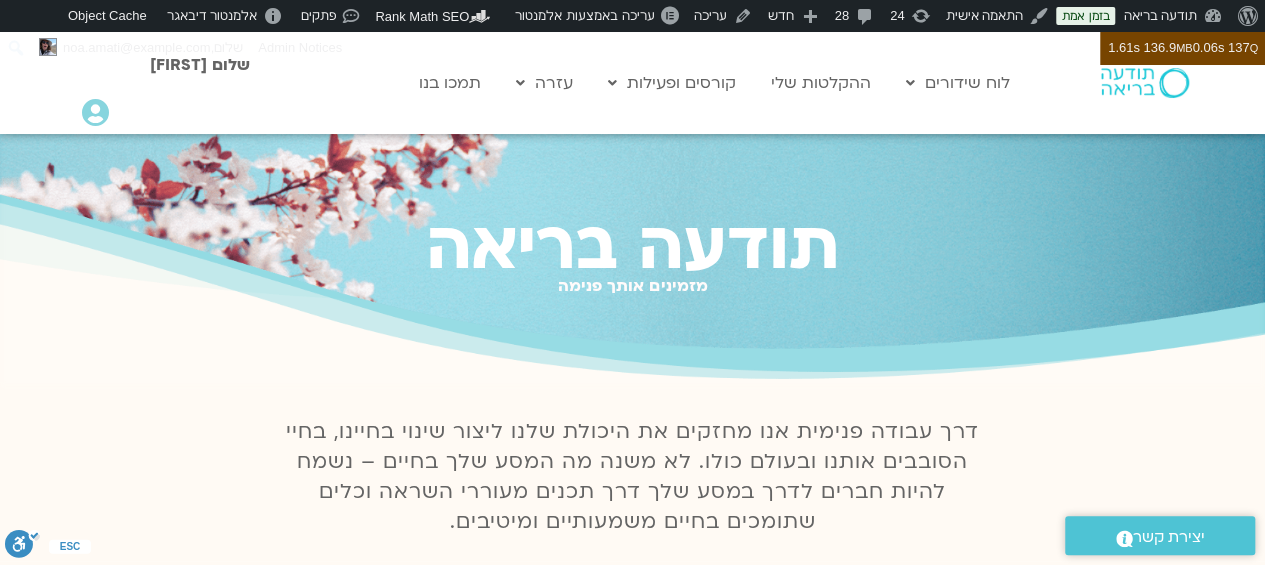 click on "תודעה  בריאה" at bounding box center (632, 246) 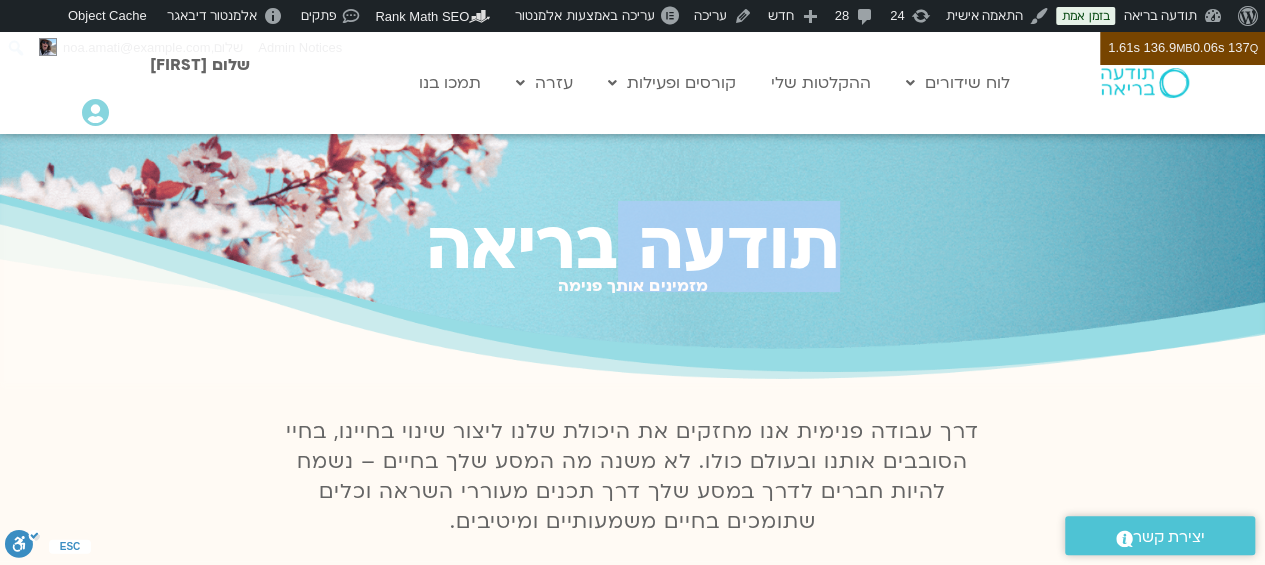 click on "תודעה  בריאה" at bounding box center (632, 246) 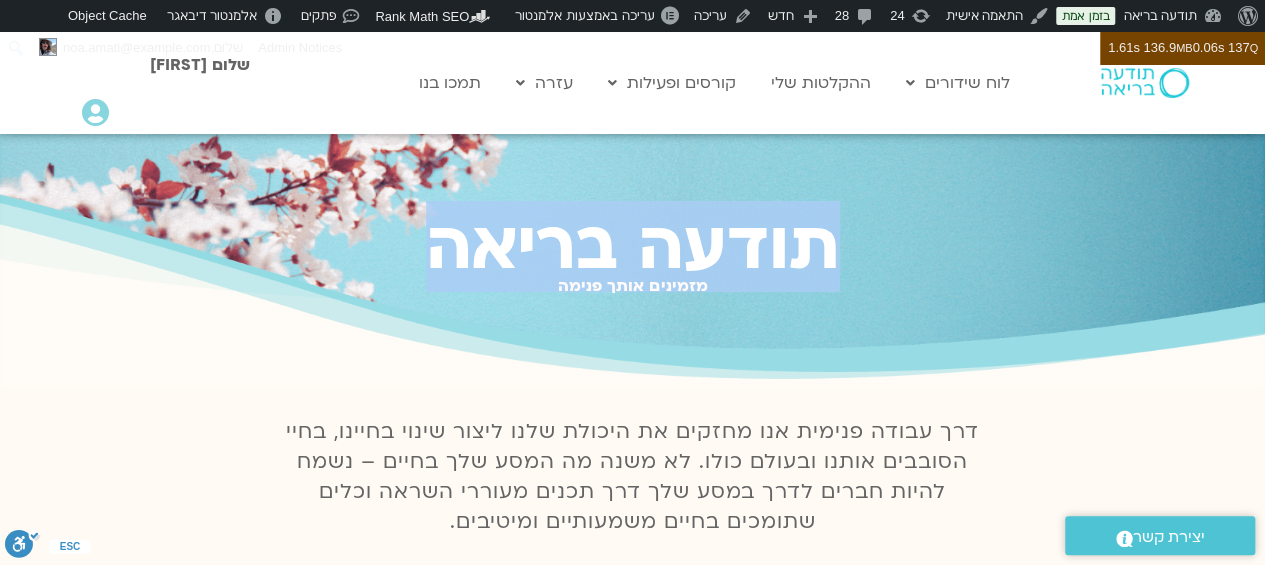 click on "תודעה  בריאה" at bounding box center (632, 246) 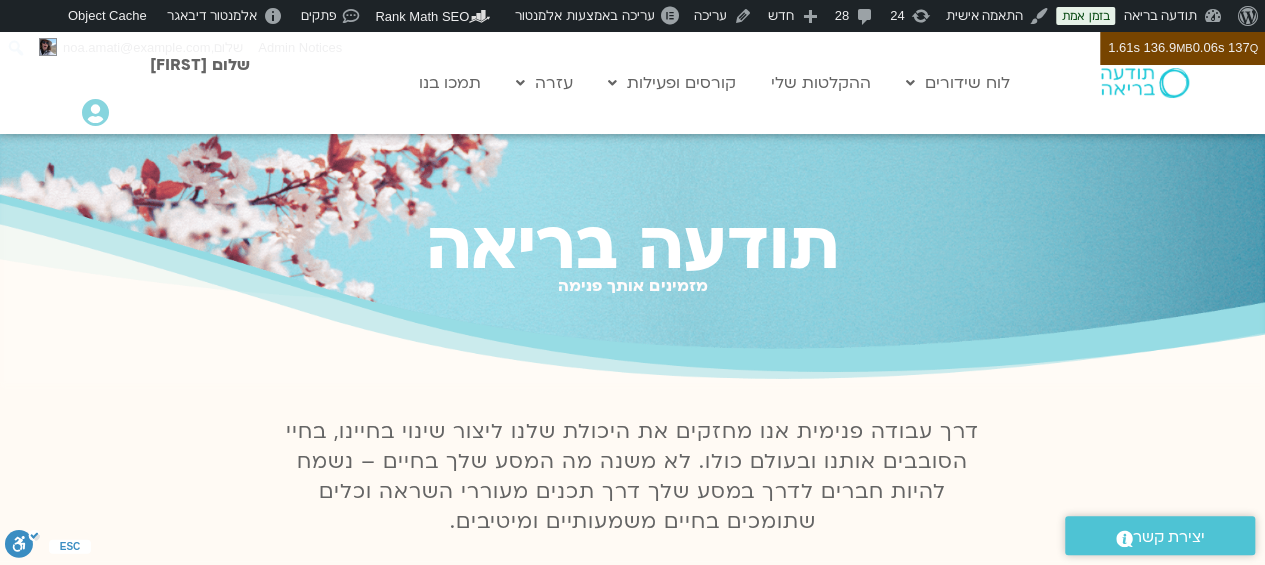 click on "מזמינים אותך פנימה" at bounding box center [632, 286] 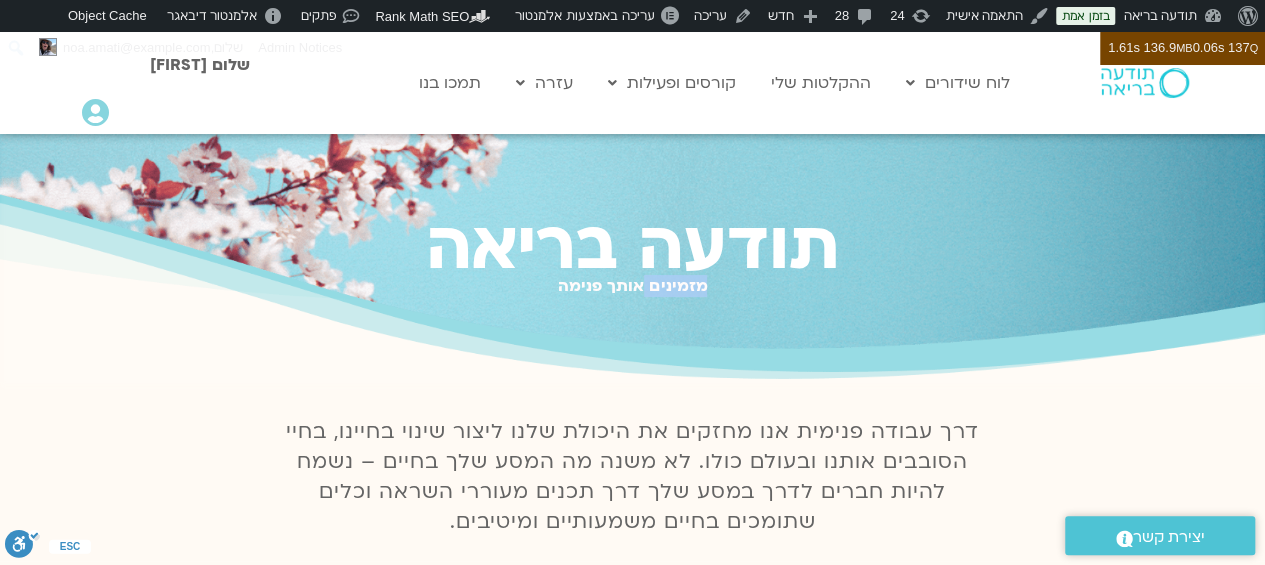 click on "מזמינים אותך פנימה" at bounding box center [632, 286] 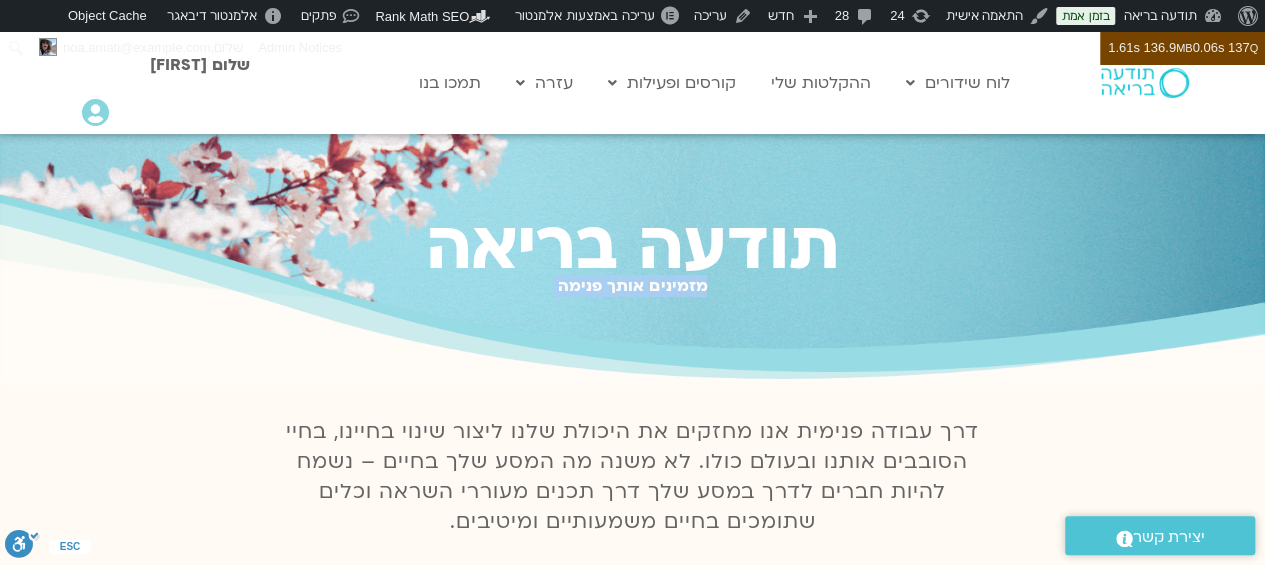 click on "מזמינים אותך פנימה" at bounding box center [632, 286] 